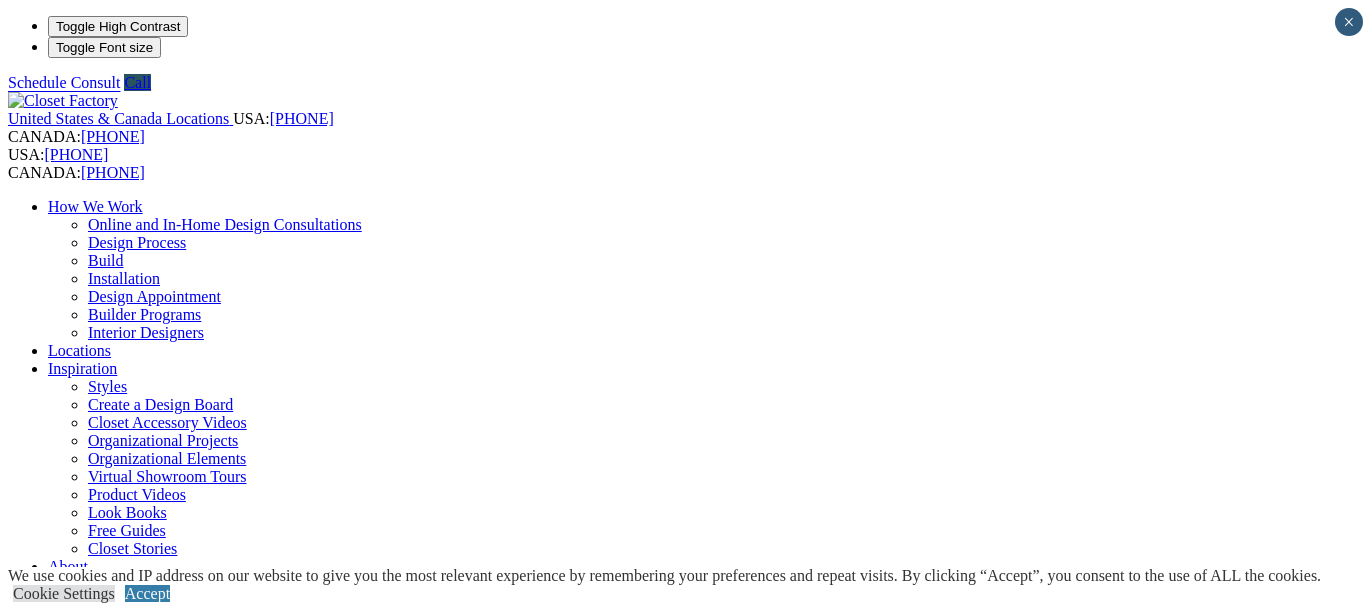 scroll, scrollTop: 0, scrollLeft: 0, axis: both 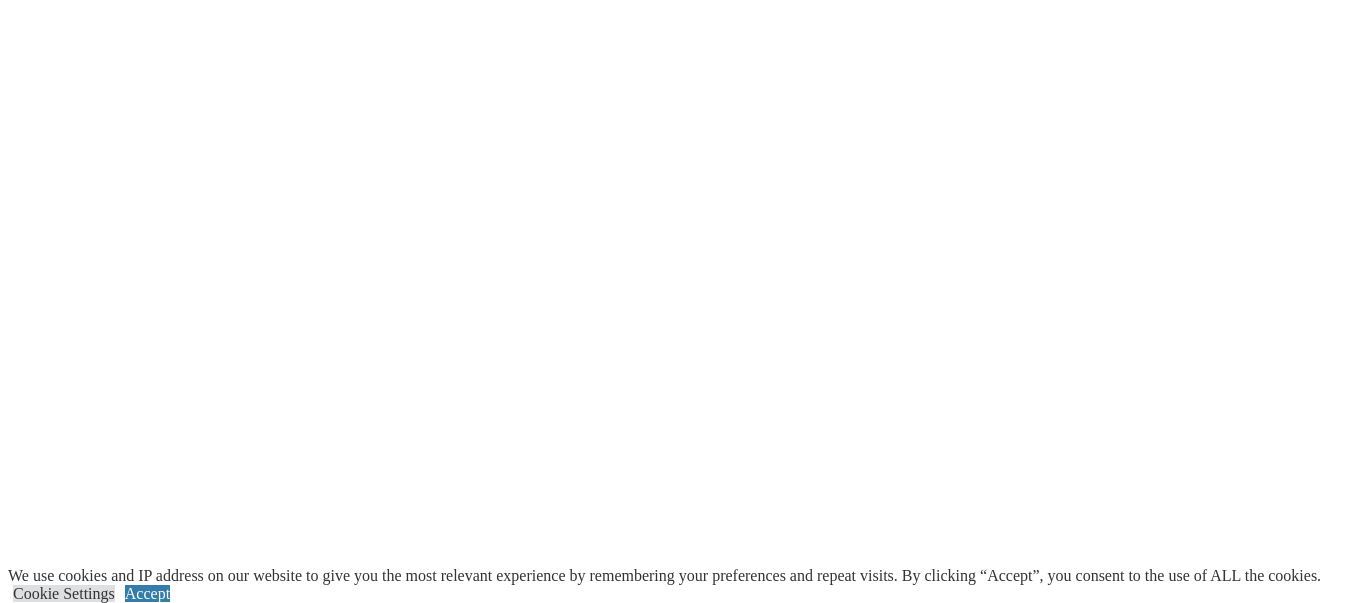 click on "next" at bounding box center [685, 2379] 